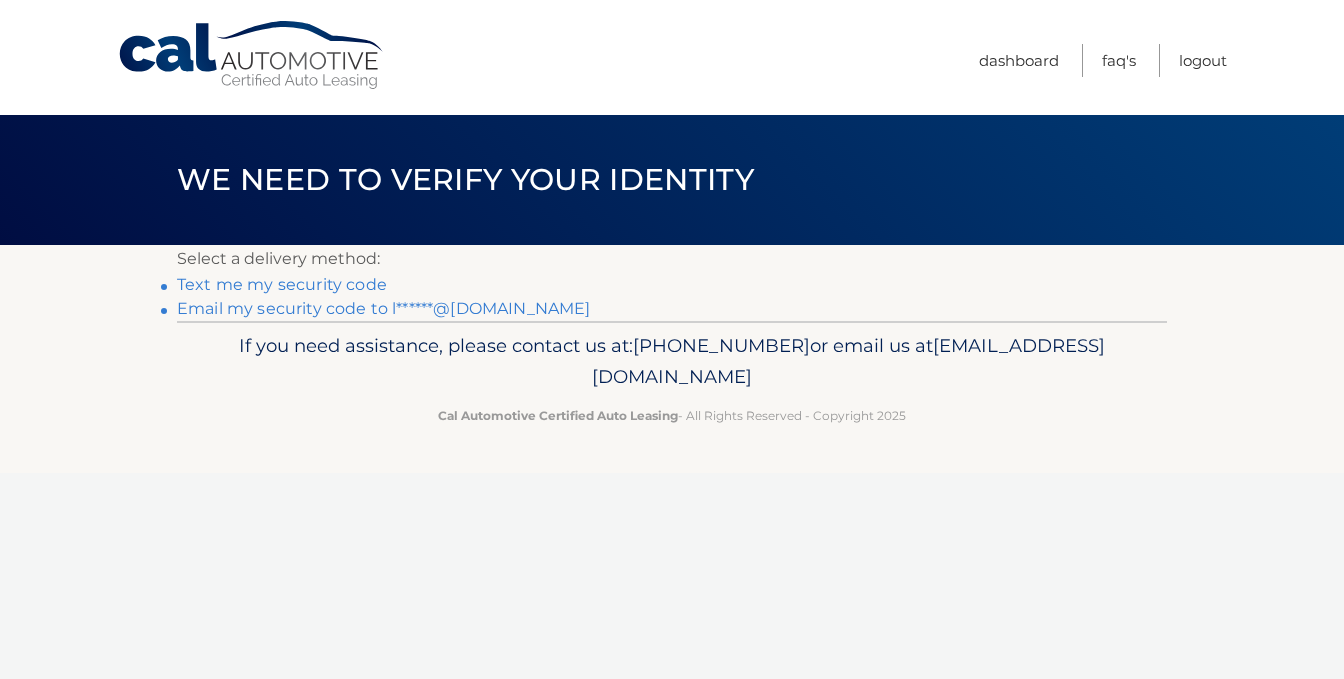 scroll, scrollTop: 0, scrollLeft: 0, axis: both 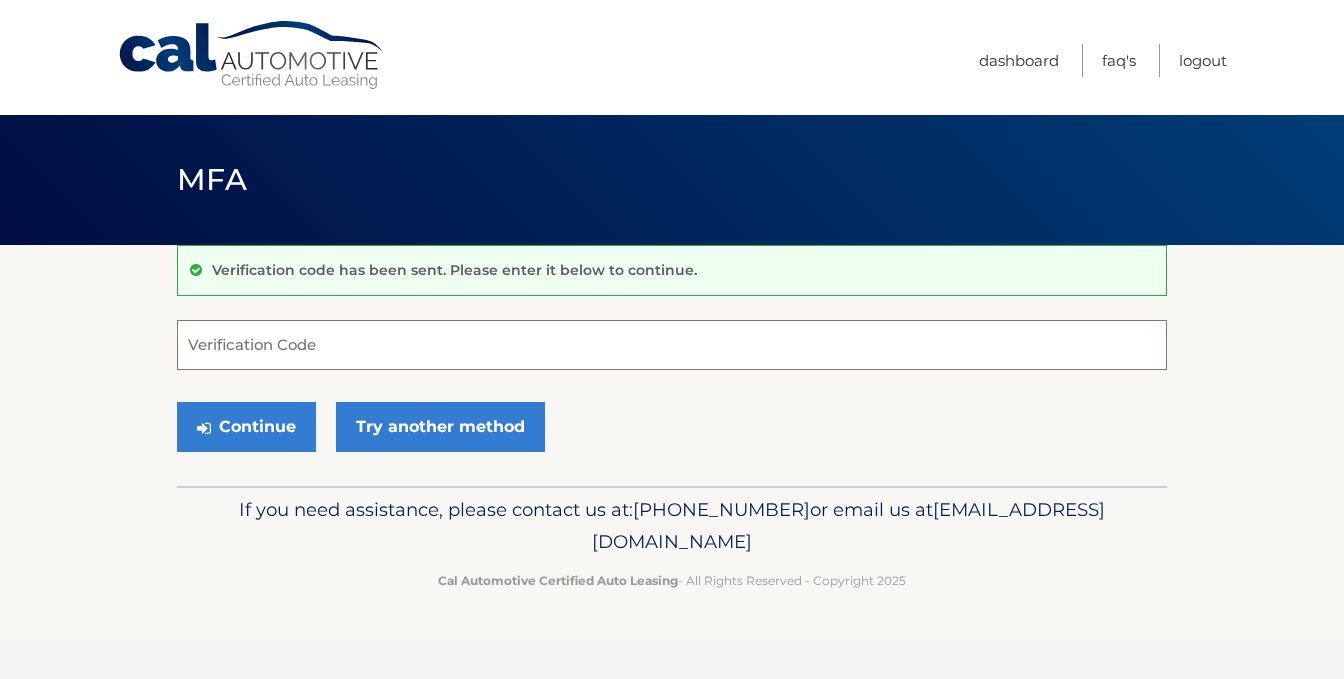 click on "Verification Code" at bounding box center (672, 345) 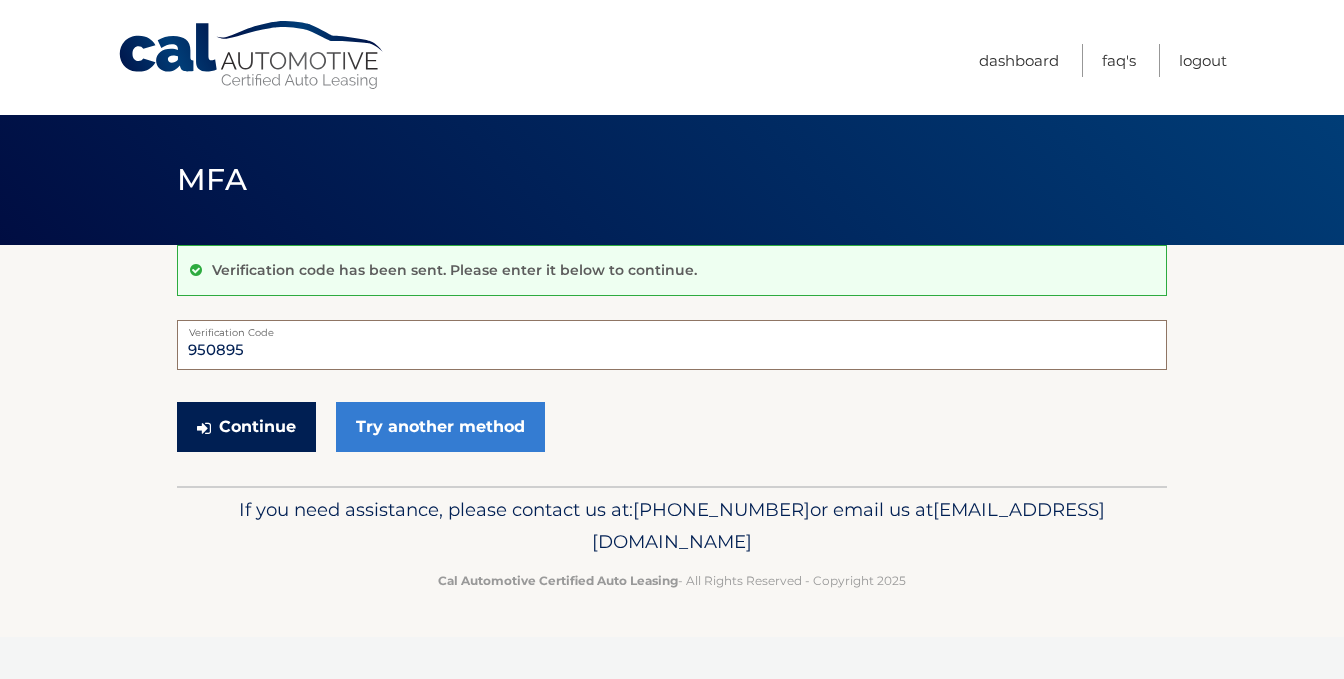 type on "950895" 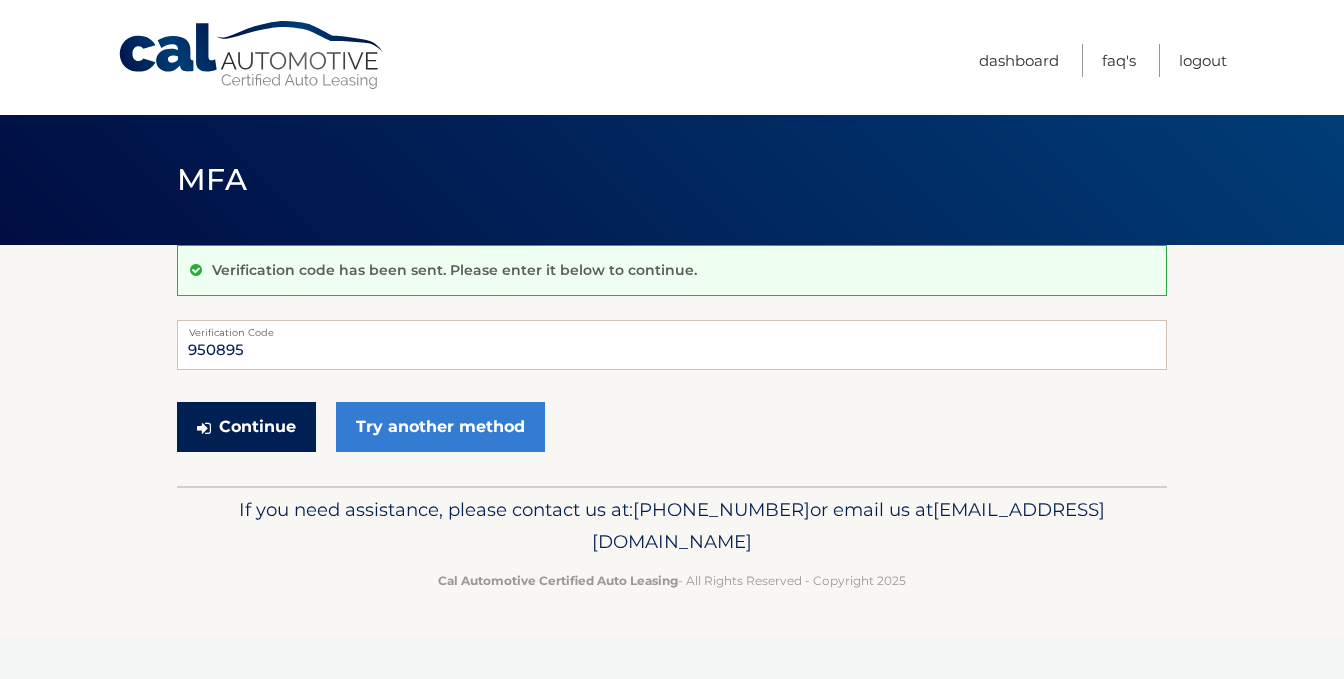 click on "Continue" at bounding box center (246, 427) 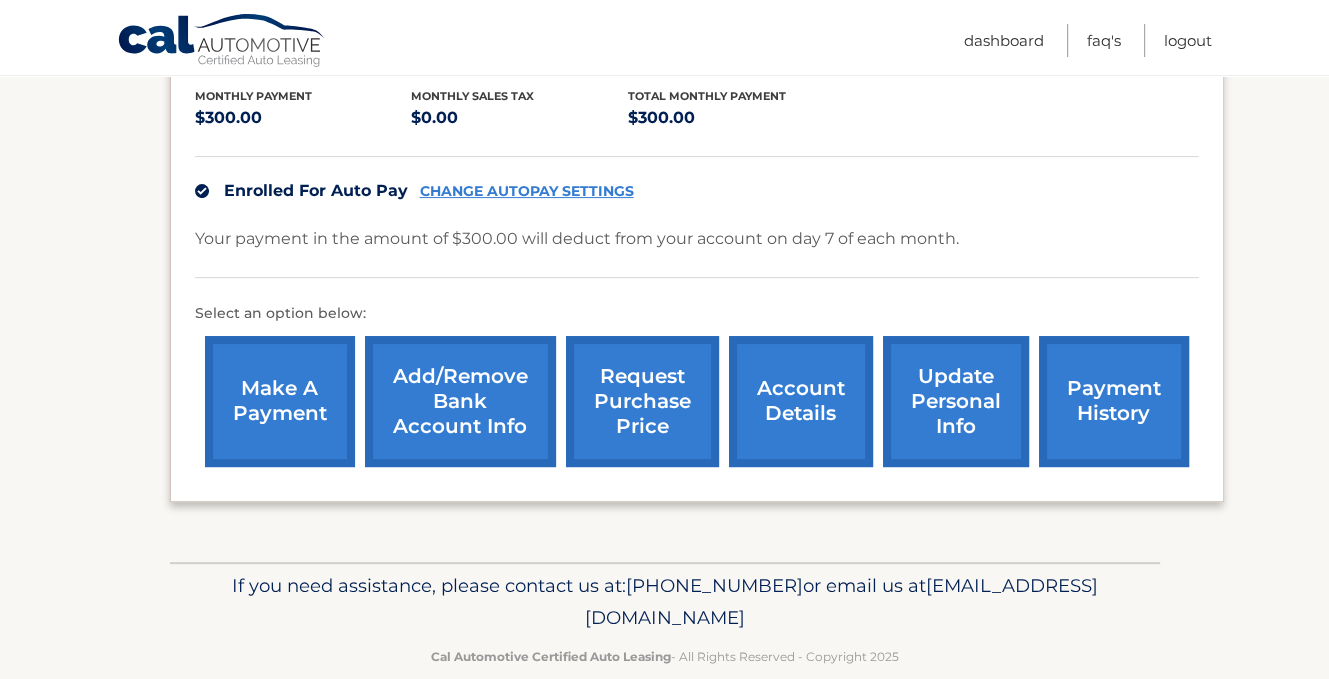 scroll, scrollTop: 454, scrollLeft: 0, axis: vertical 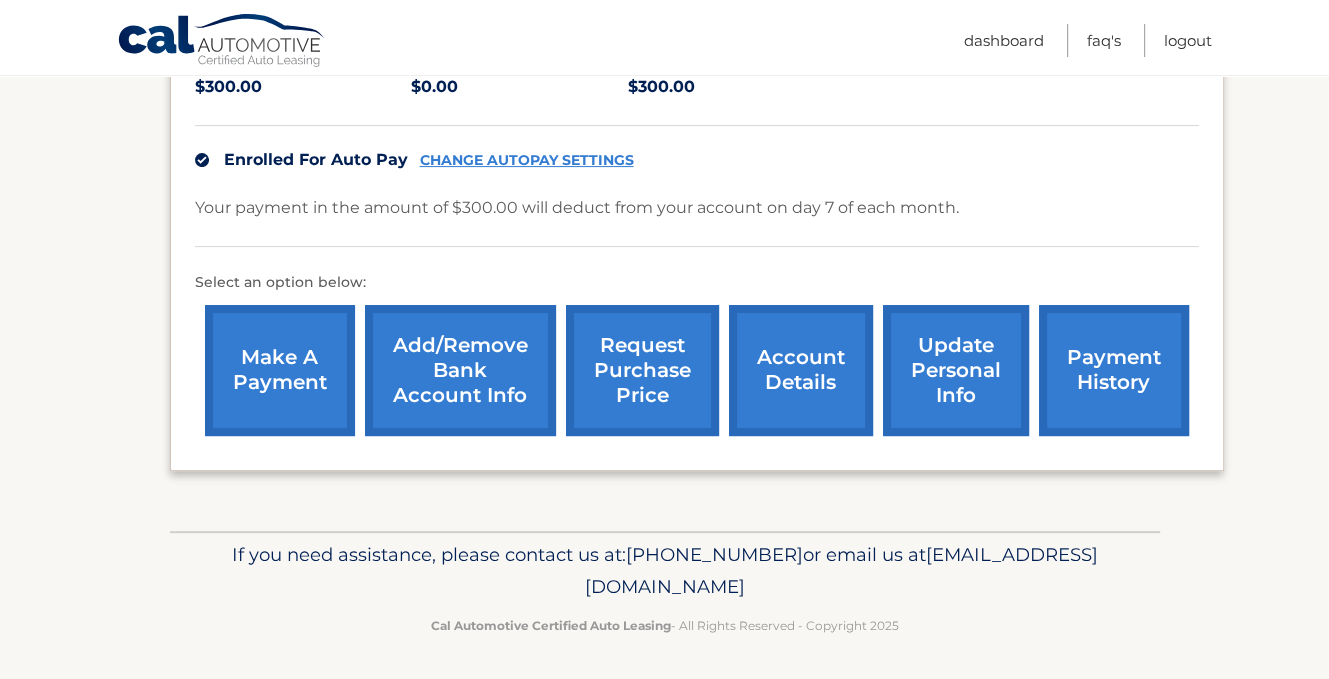 click on "account details" at bounding box center (801, 370) 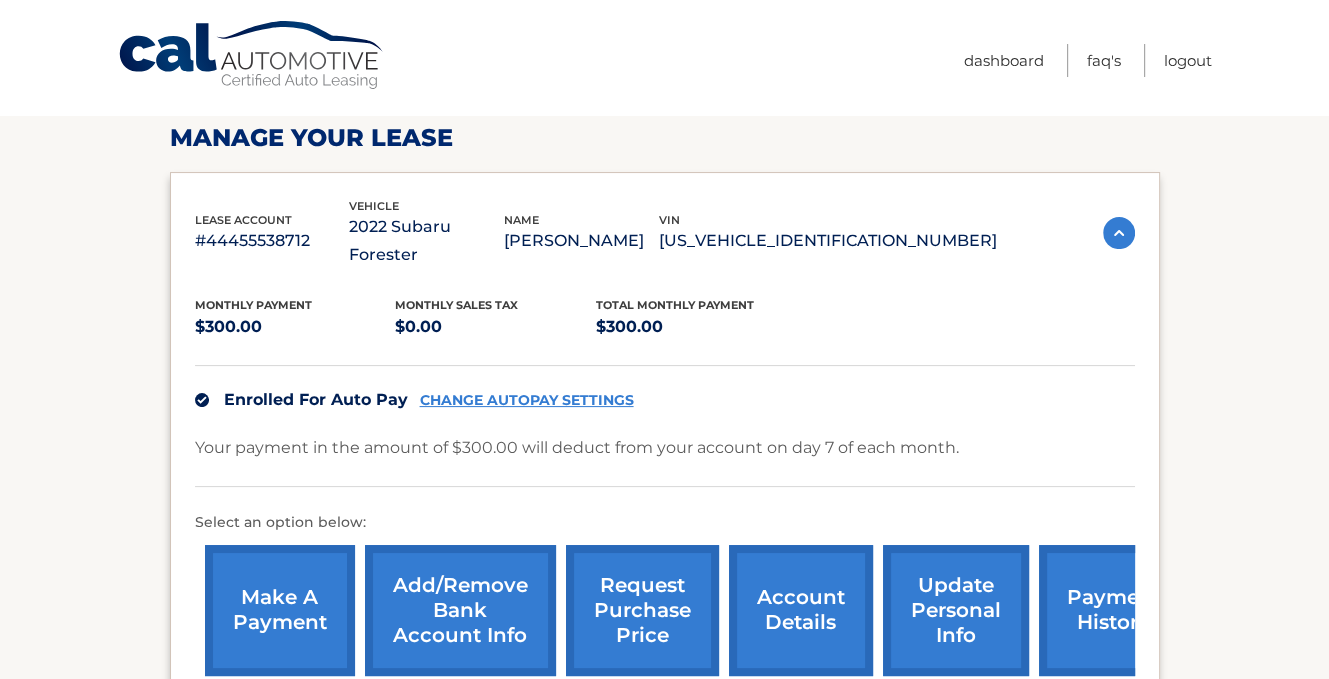 scroll, scrollTop: 300, scrollLeft: 0, axis: vertical 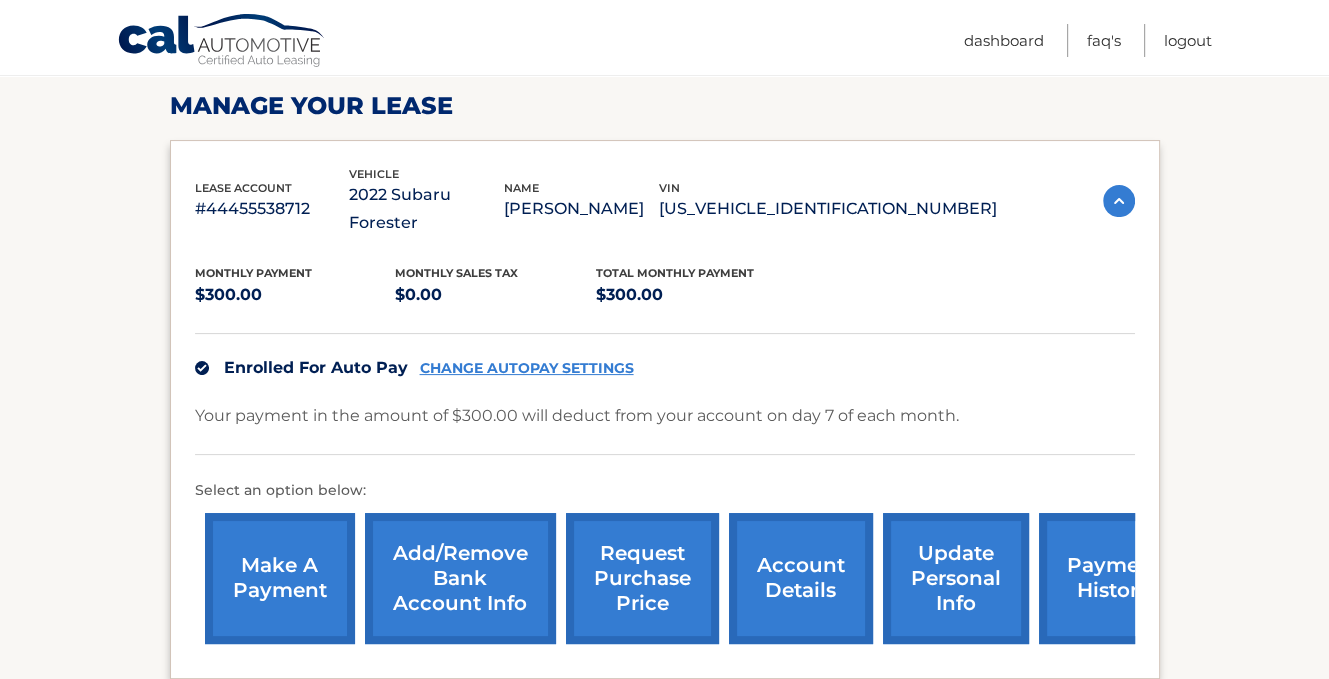 click on "Enrolled For Auto Pay
CHANGE AUTOPAY SETTINGS" at bounding box center [665, 367] 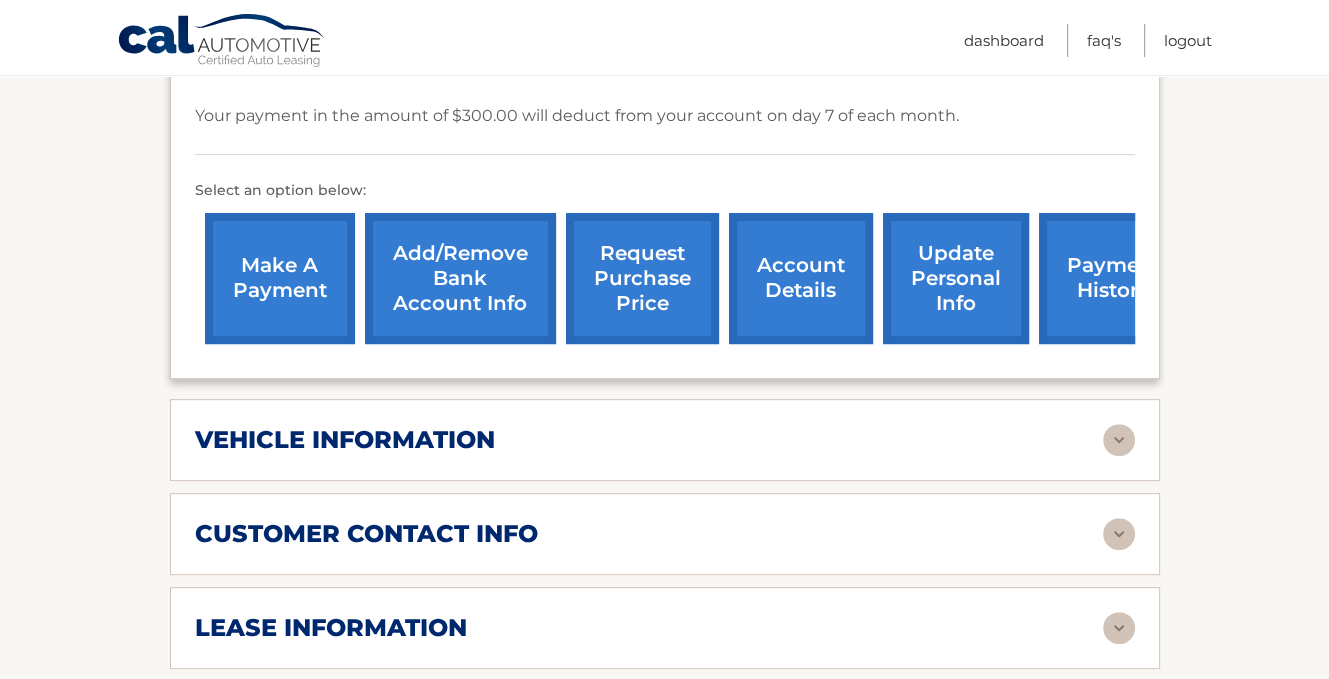 scroll, scrollTop: 900, scrollLeft: 0, axis: vertical 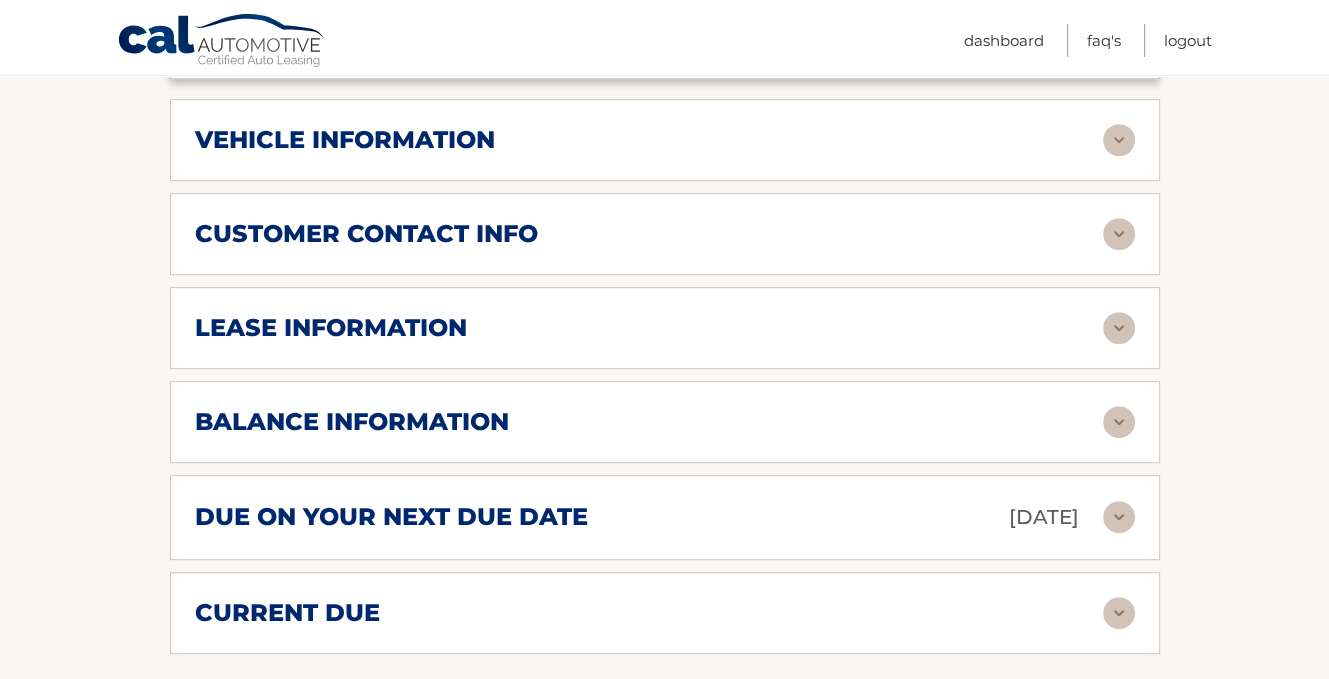 click on "lease information" at bounding box center [331, 328] 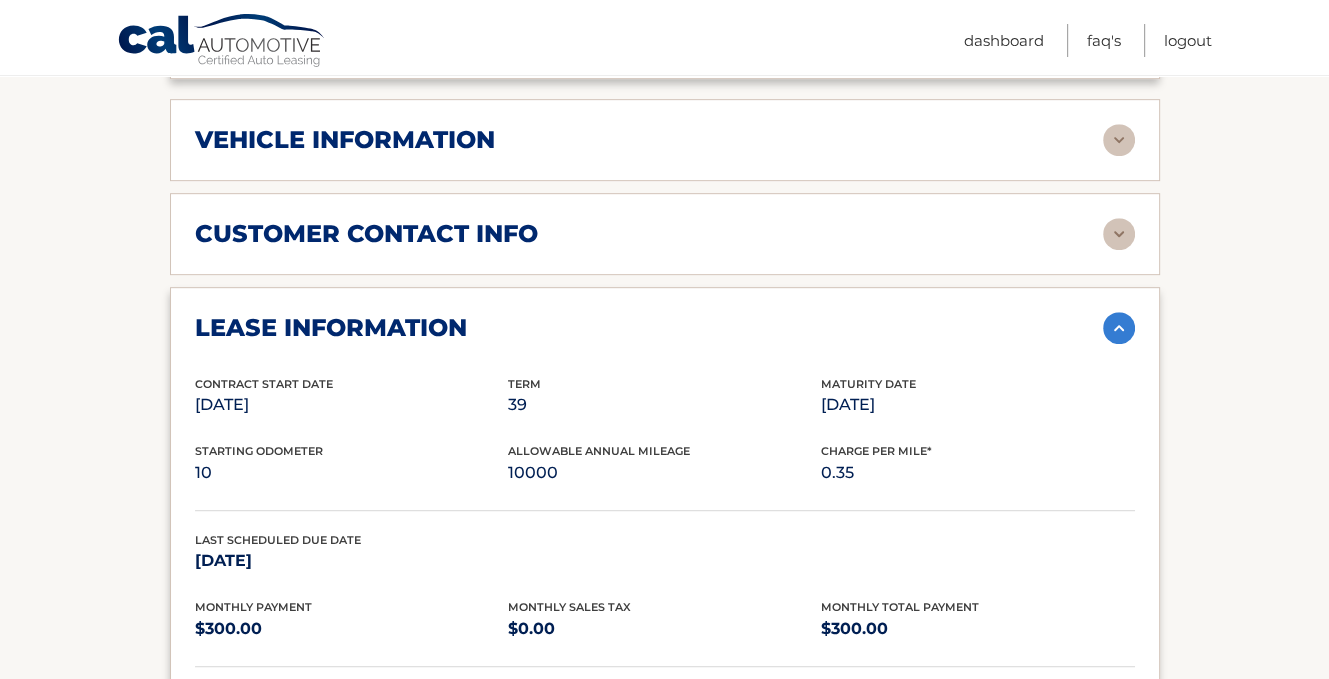 drag, startPoint x: 864, startPoint y: 458, endPoint x: 878, endPoint y: 473, distance: 20.518284 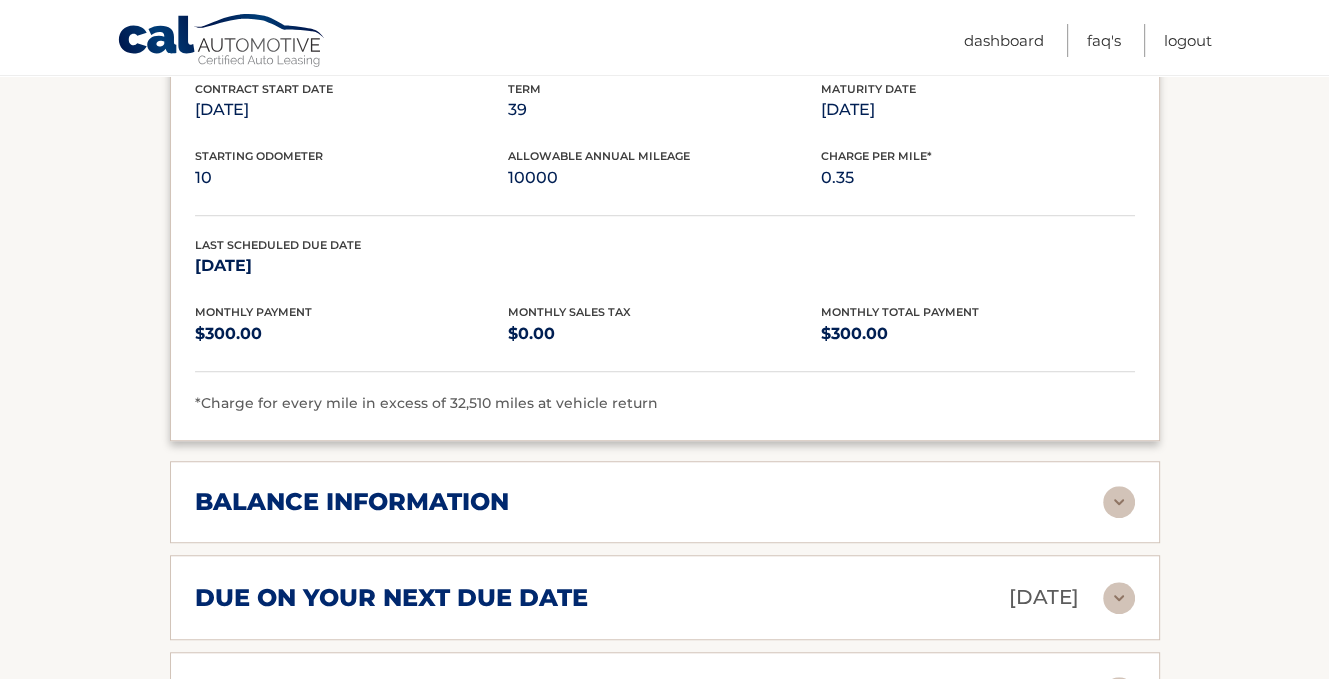 scroll, scrollTop: 595, scrollLeft: 0, axis: vertical 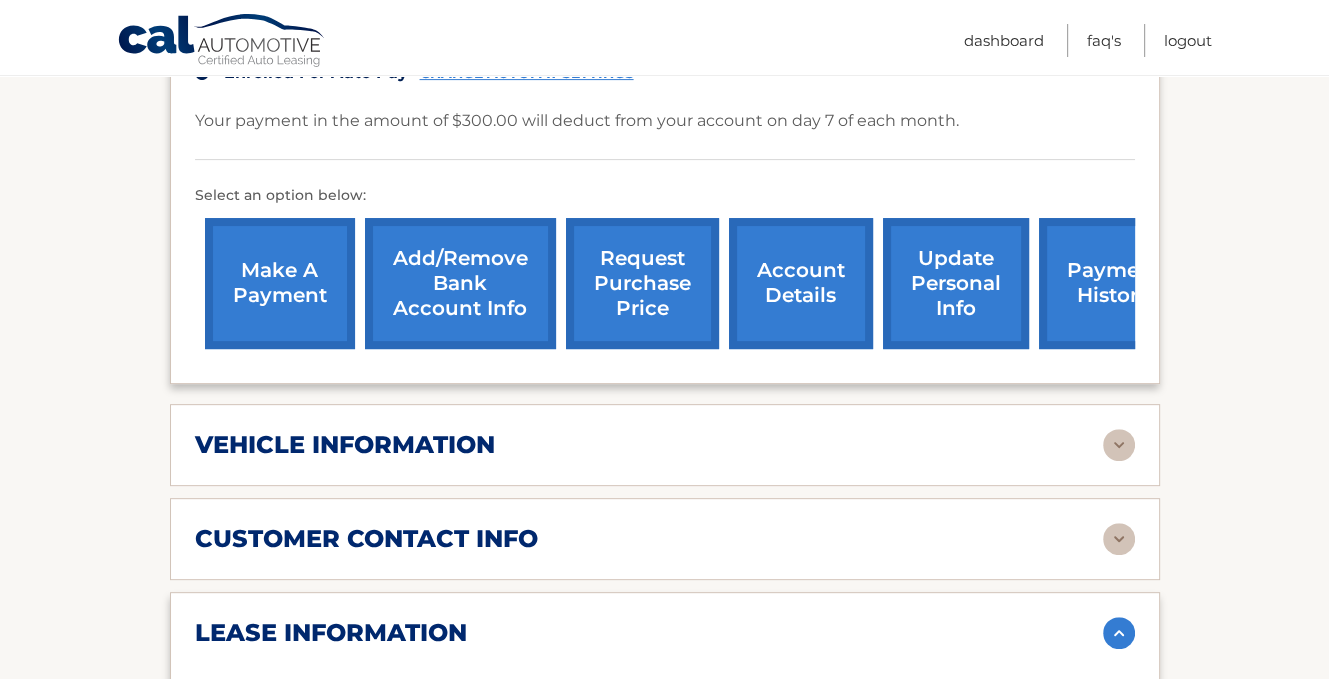 click on "vehicle information" at bounding box center [649, 445] 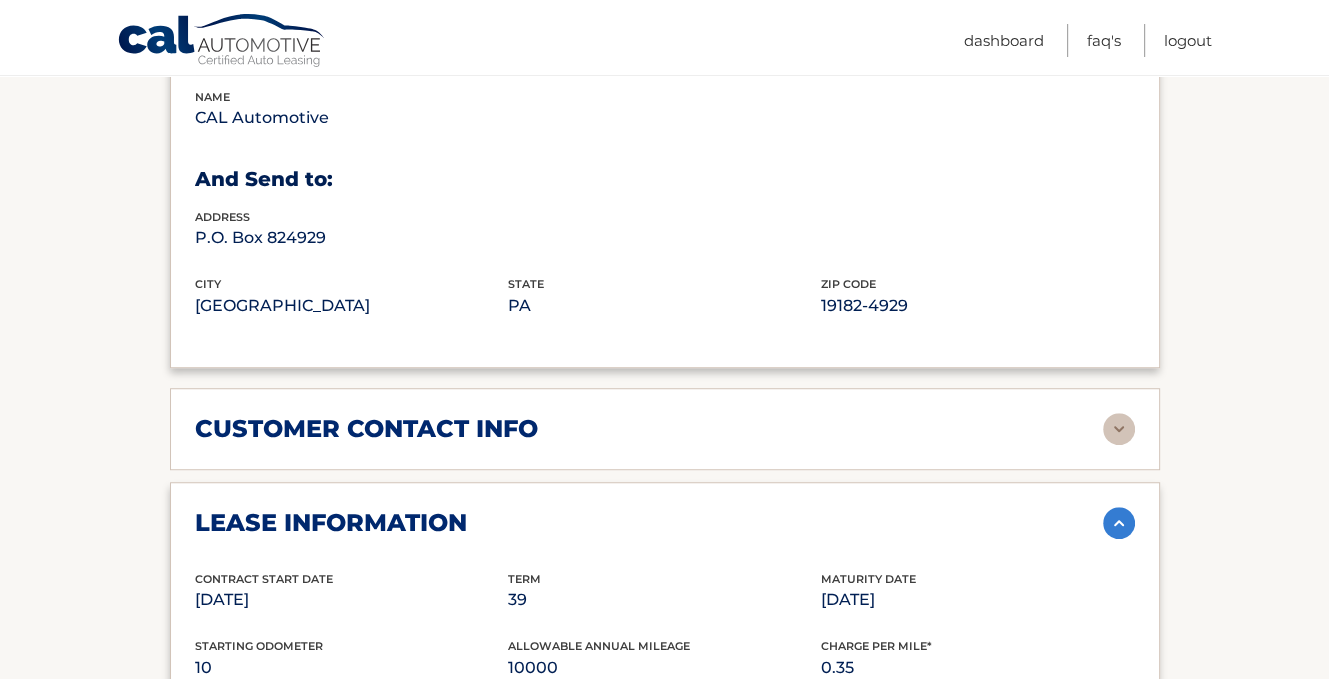 scroll, scrollTop: 1195, scrollLeft: 0, axis: vertical 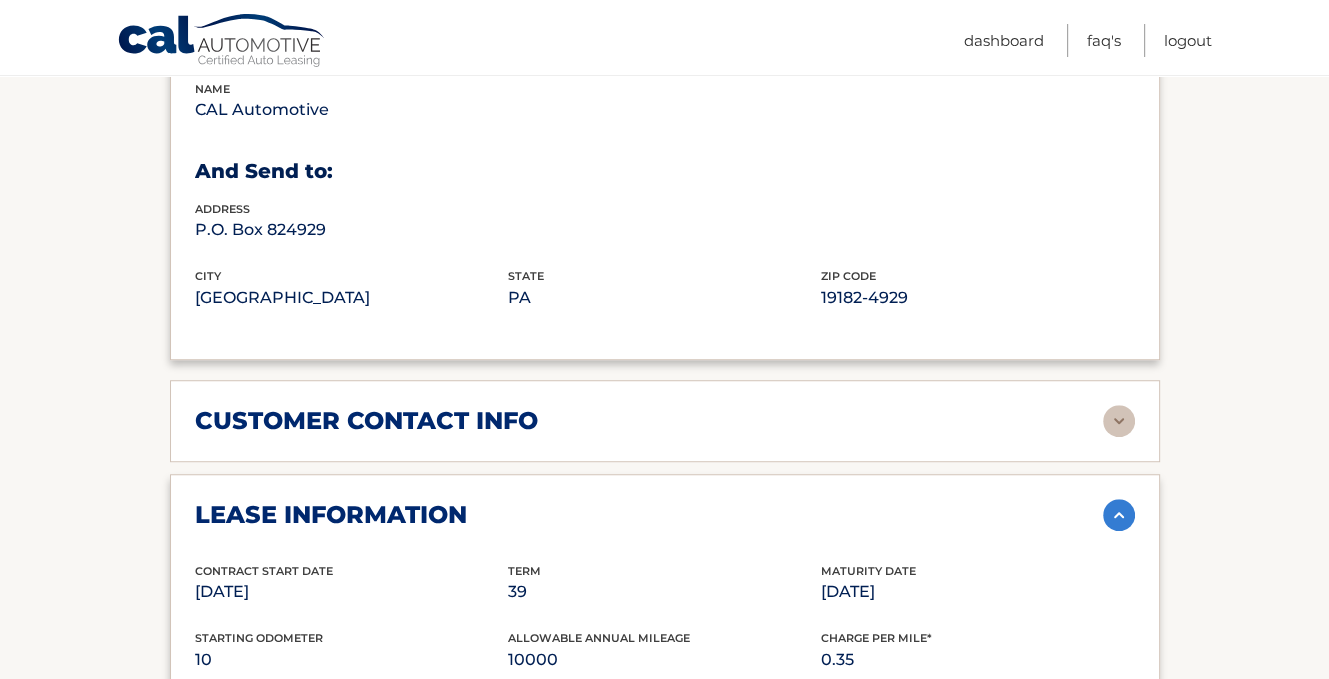 click on "customer contact info" at bounding box center (649, 421) 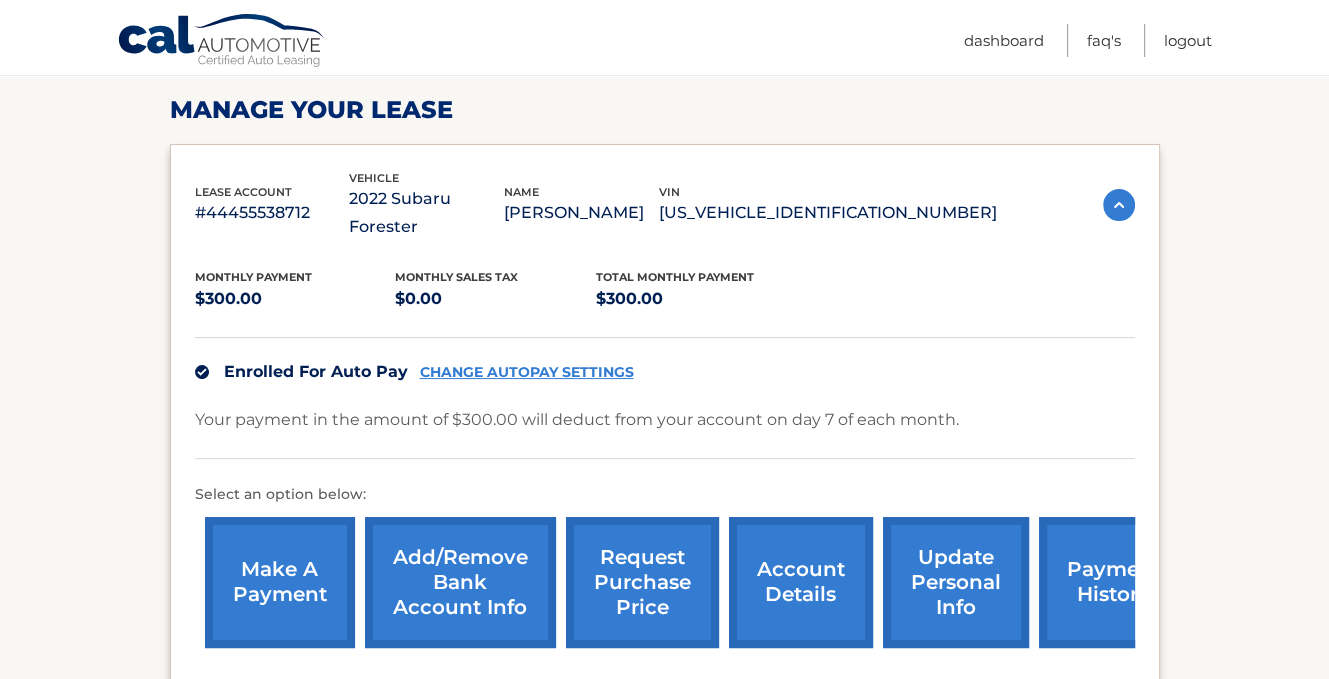 scroll, scrollTop: 300, scrollLeft: 0, axis: vertical 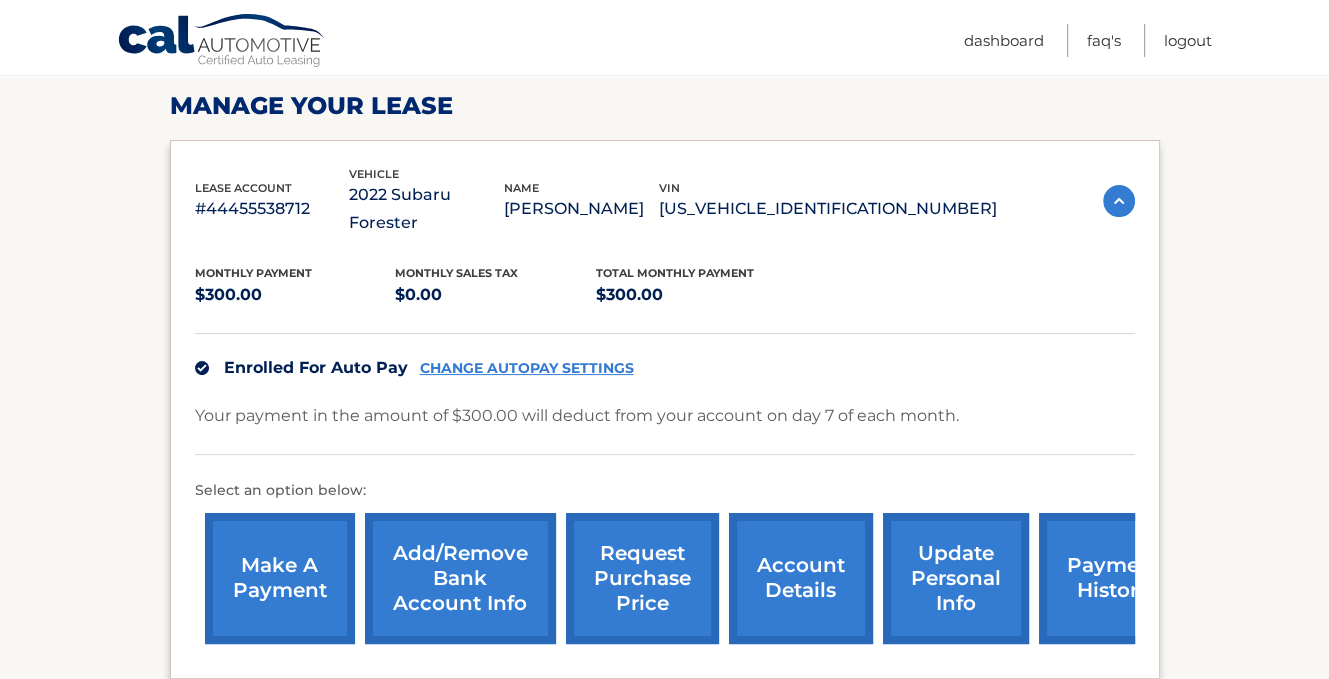 click on "update personal info" at bounding box center (956, 578) 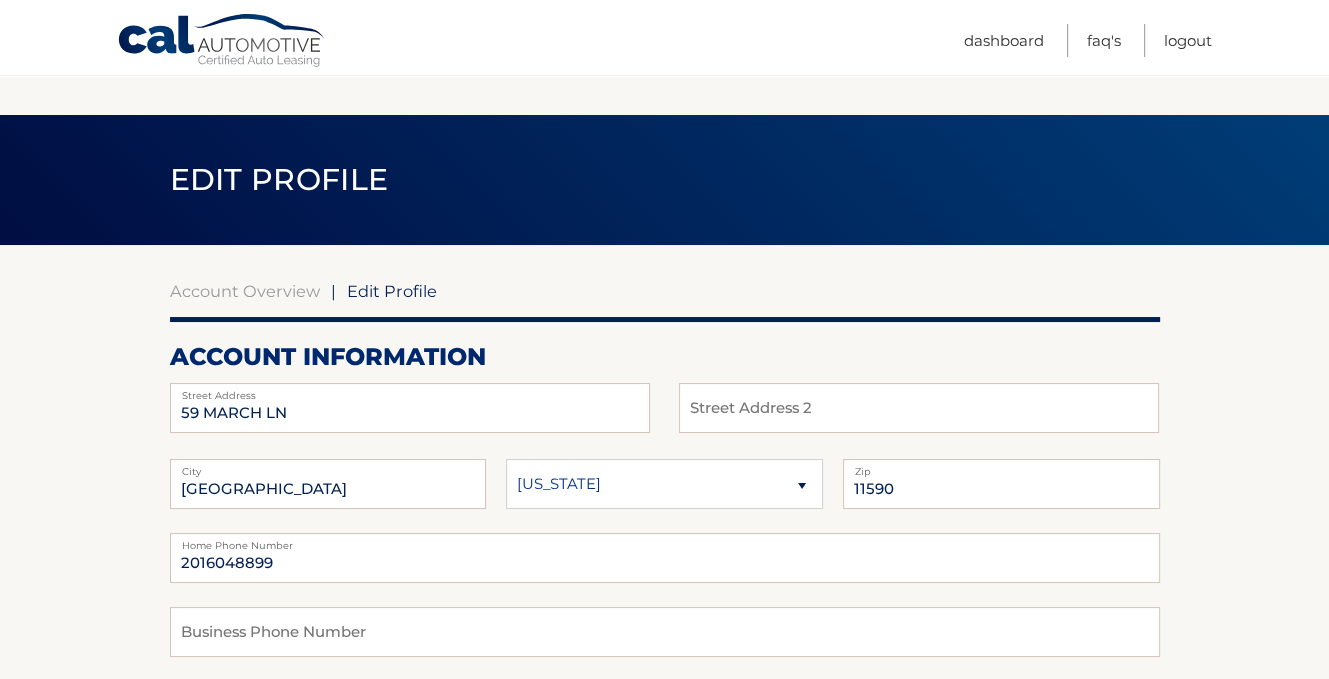 scroll, scrollTop: 300, scrollLeft: 0, axis: vertical 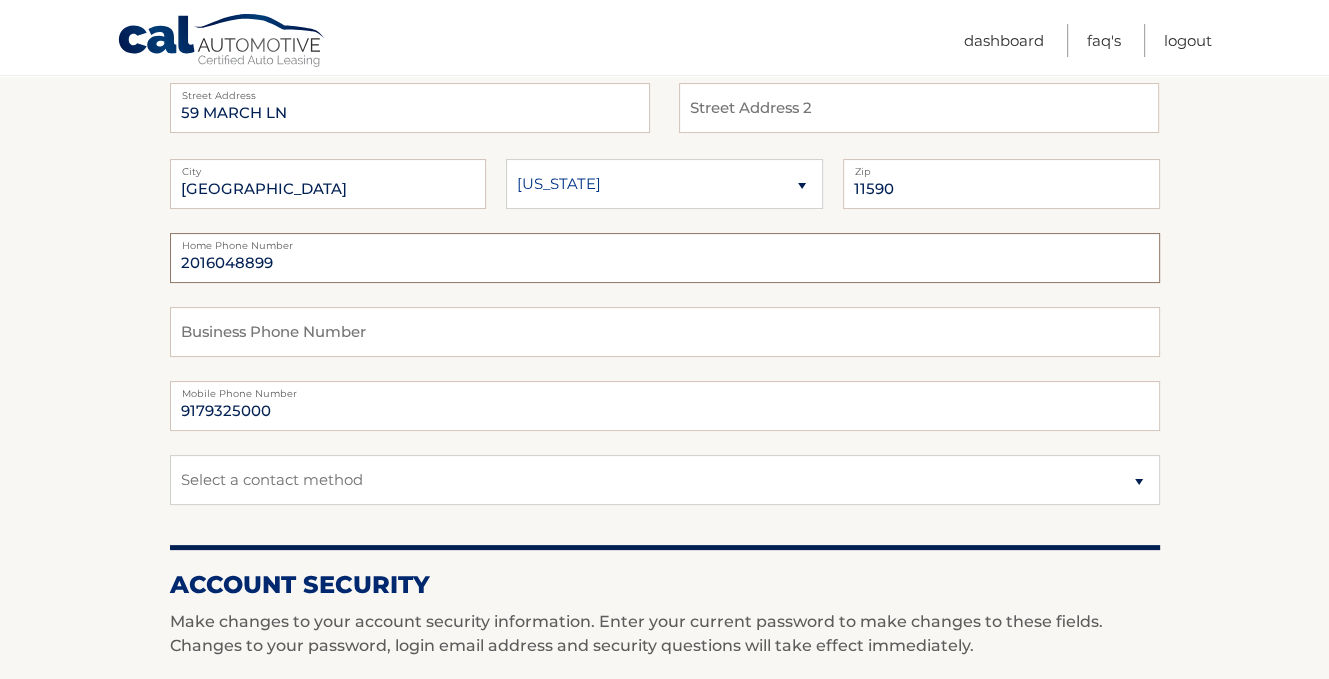 drag, startPoint x: 368, startPoint y: 267, endPoint x: 0, endPoint y: 284, distance: 368.39246 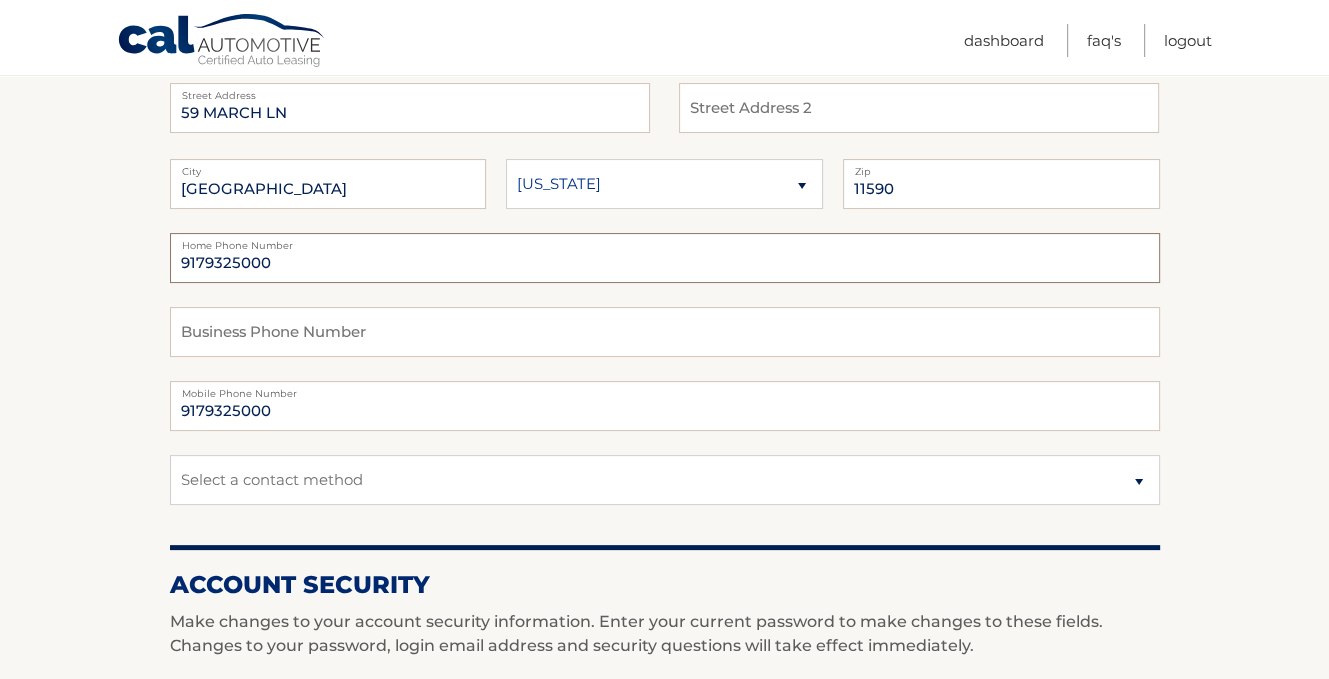 type on "9179325000" 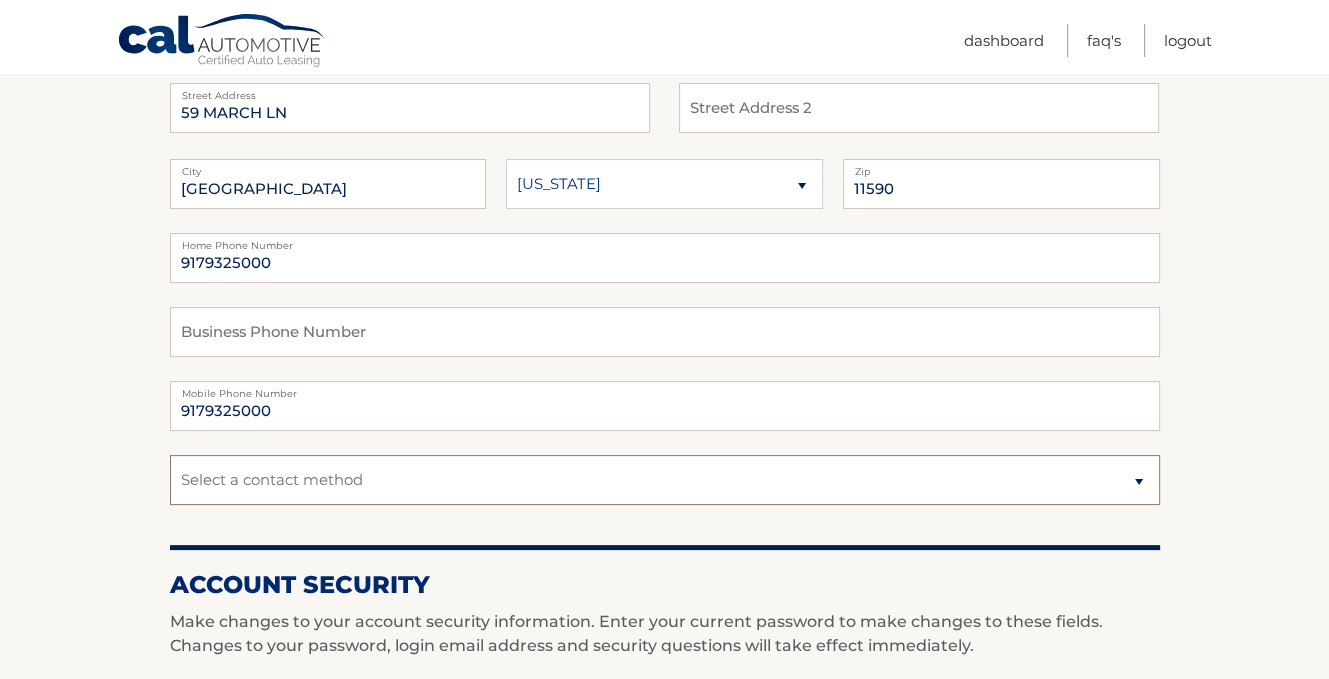 click on "Select a contact method
Mobile
Home" at bounding box center (665, 480) 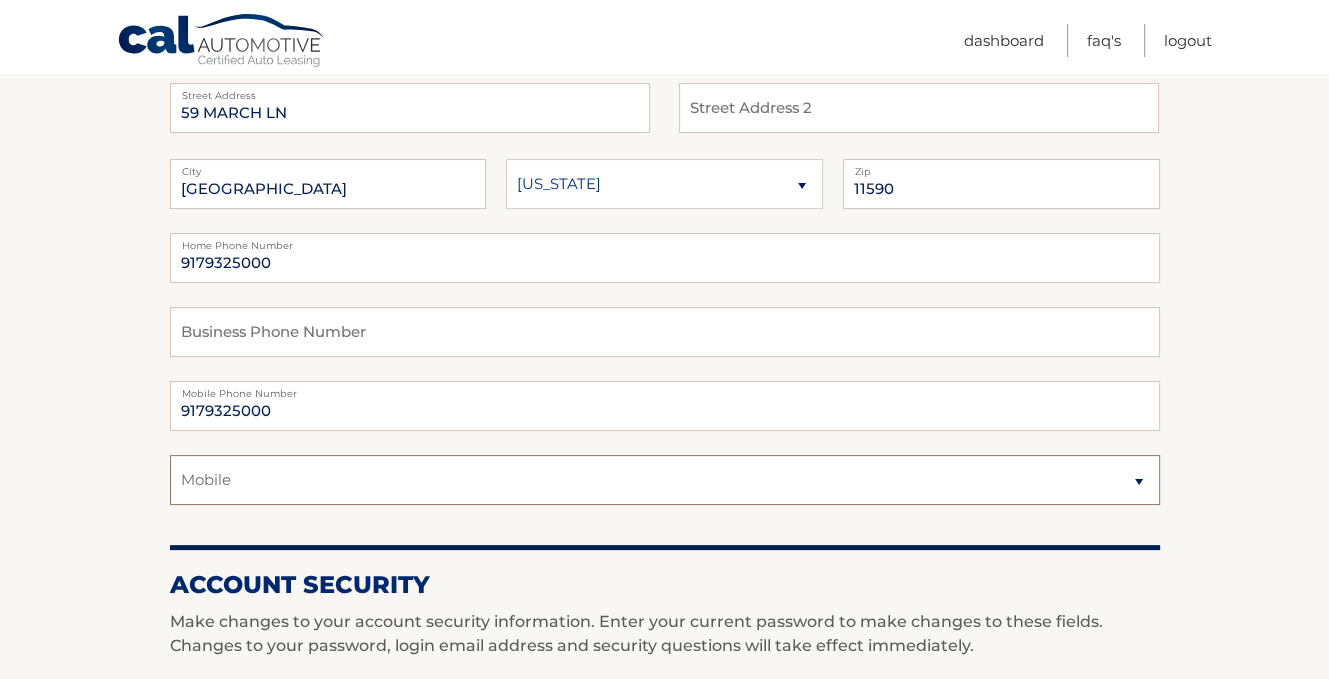 click on "Select a contact method
Mobile
Home" at bounding box center (665, 480) 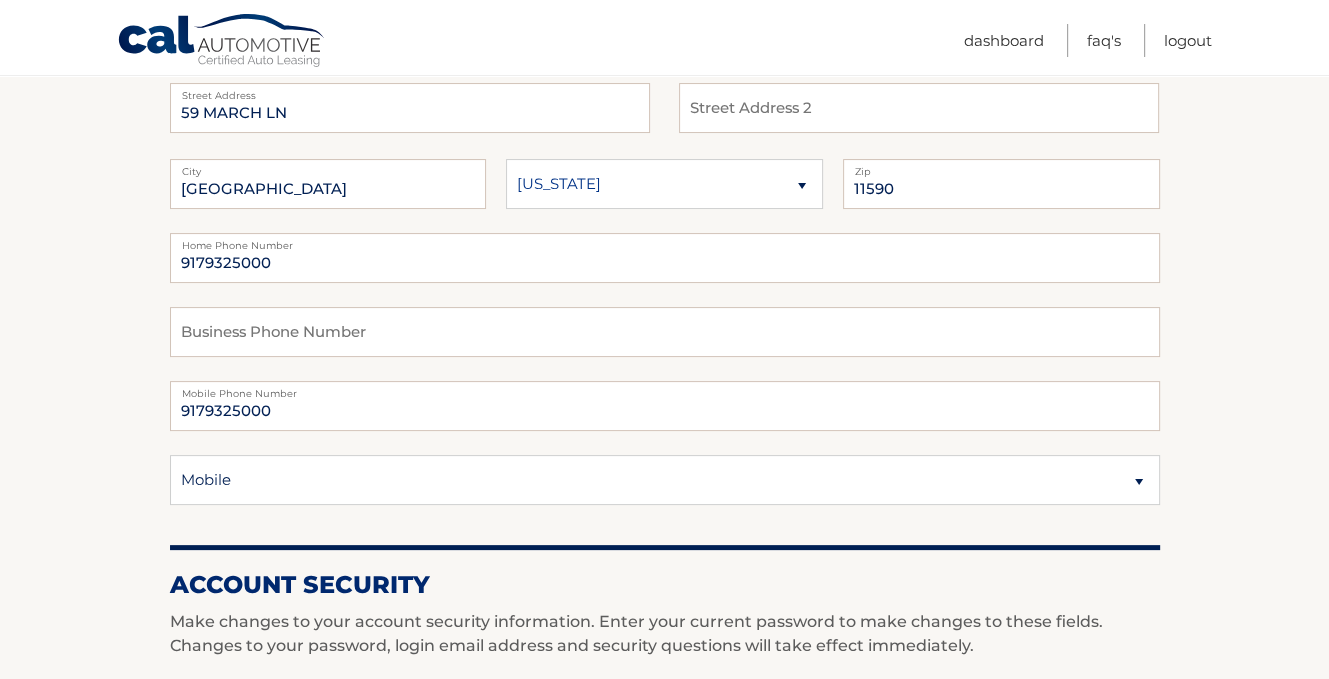 click on "Account Overview
|
Edit Profile
account information
59 MARCH LN
Street Address
Street Address 2
Zip" at bounding box center (664, 673) 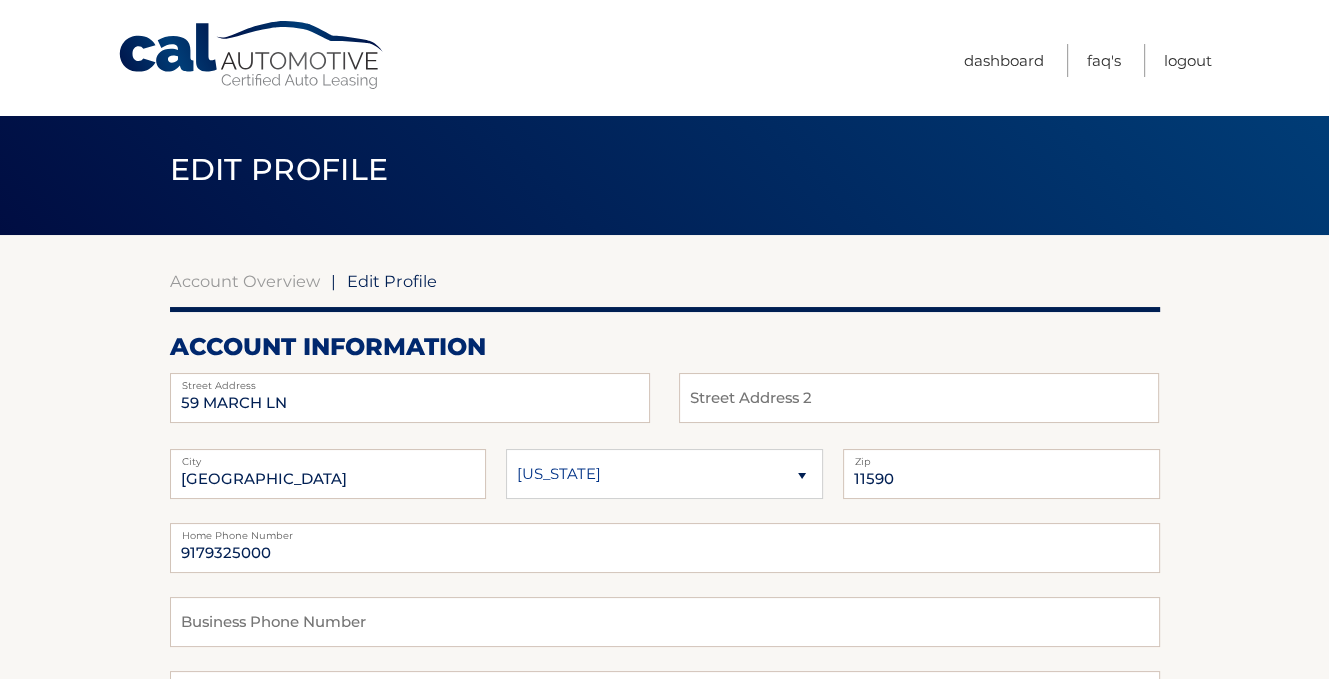 scroll, scrollTop: 0, scrollLeft: 0, axis: both 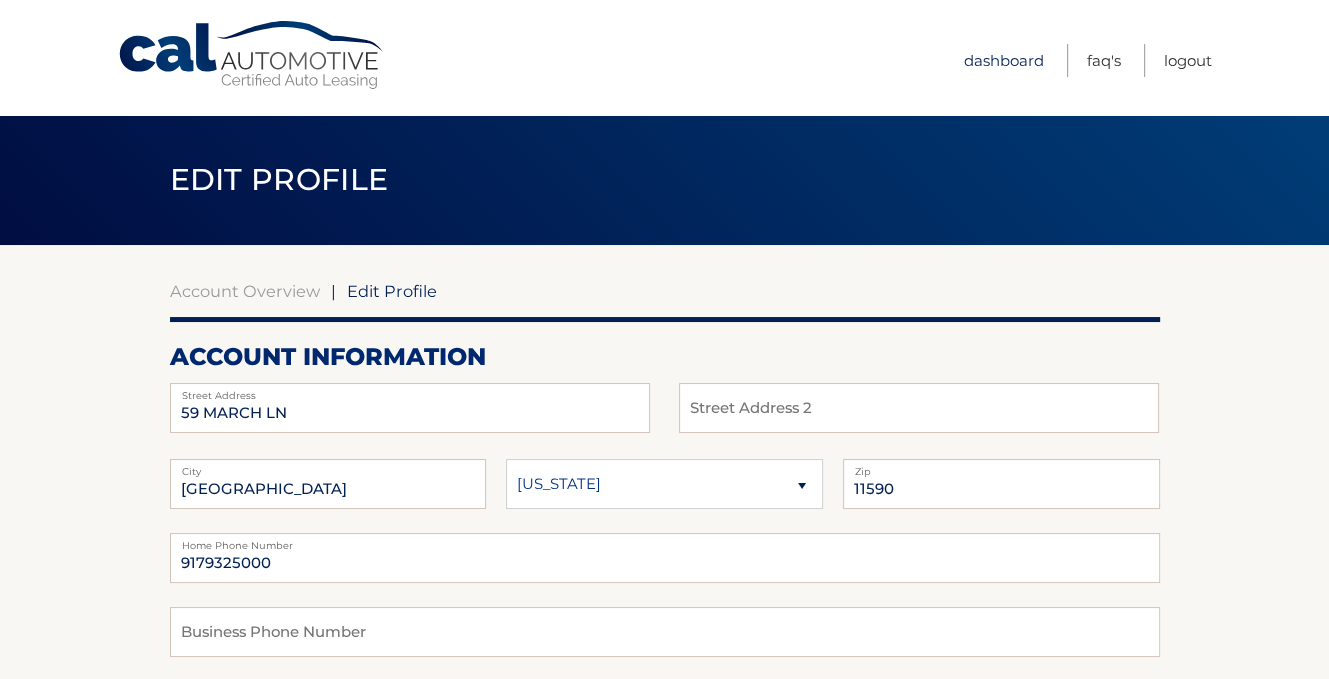 click on "Dashboard" at bounding box center [1004, 60] 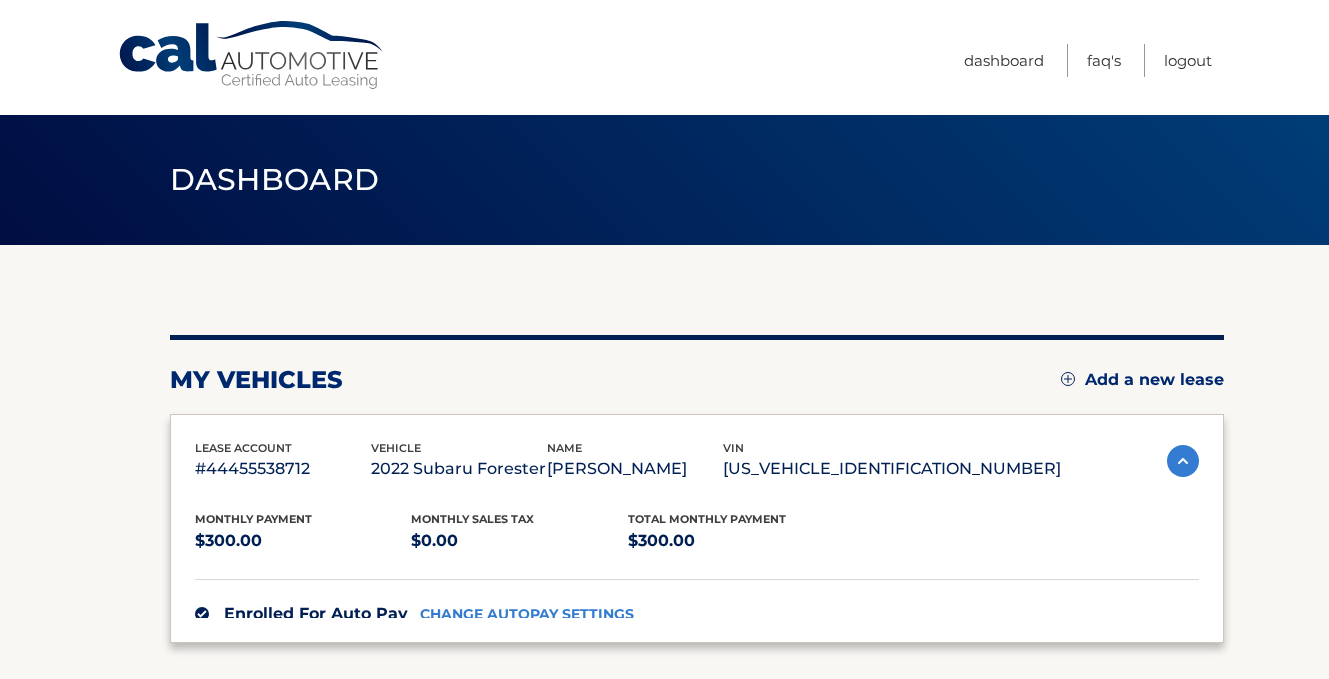 scroll, scrollTop: 0, scrollLeft: 0, axis: both 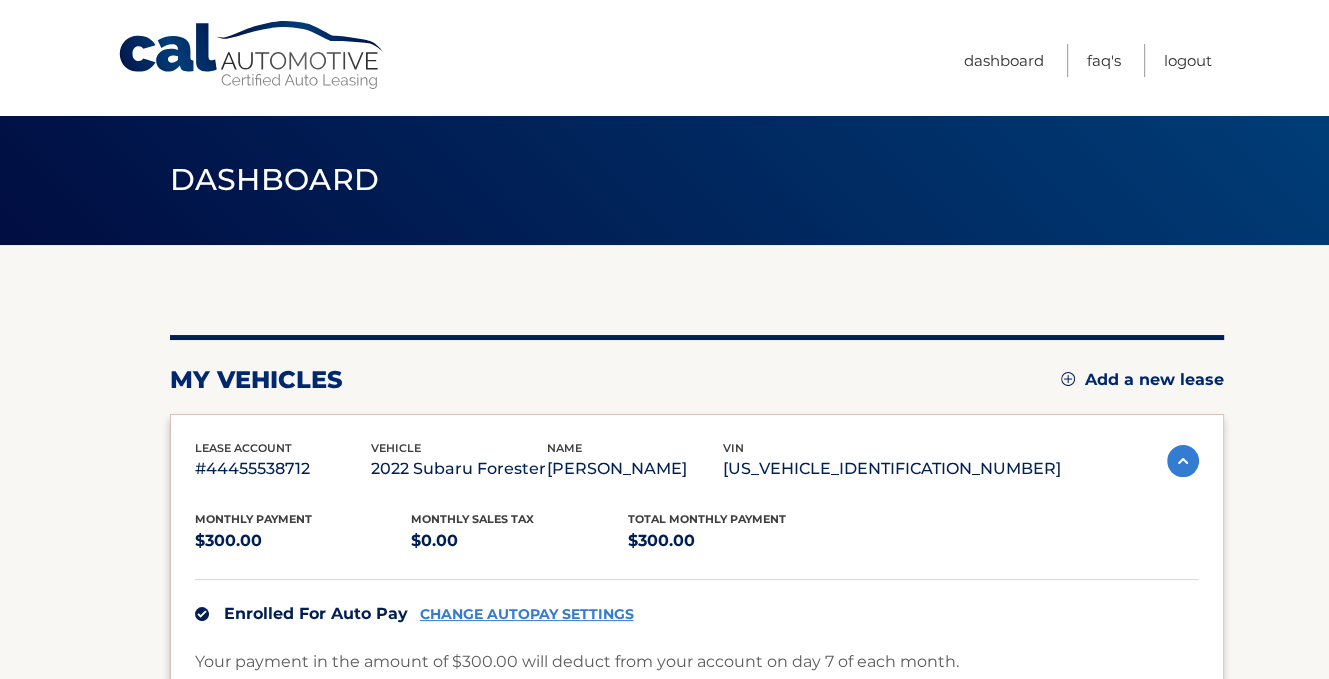 drag, startPoint x: 918, startPoint y: 339, endPoint x: 888, endPoint y: 331, distance: 31.04835 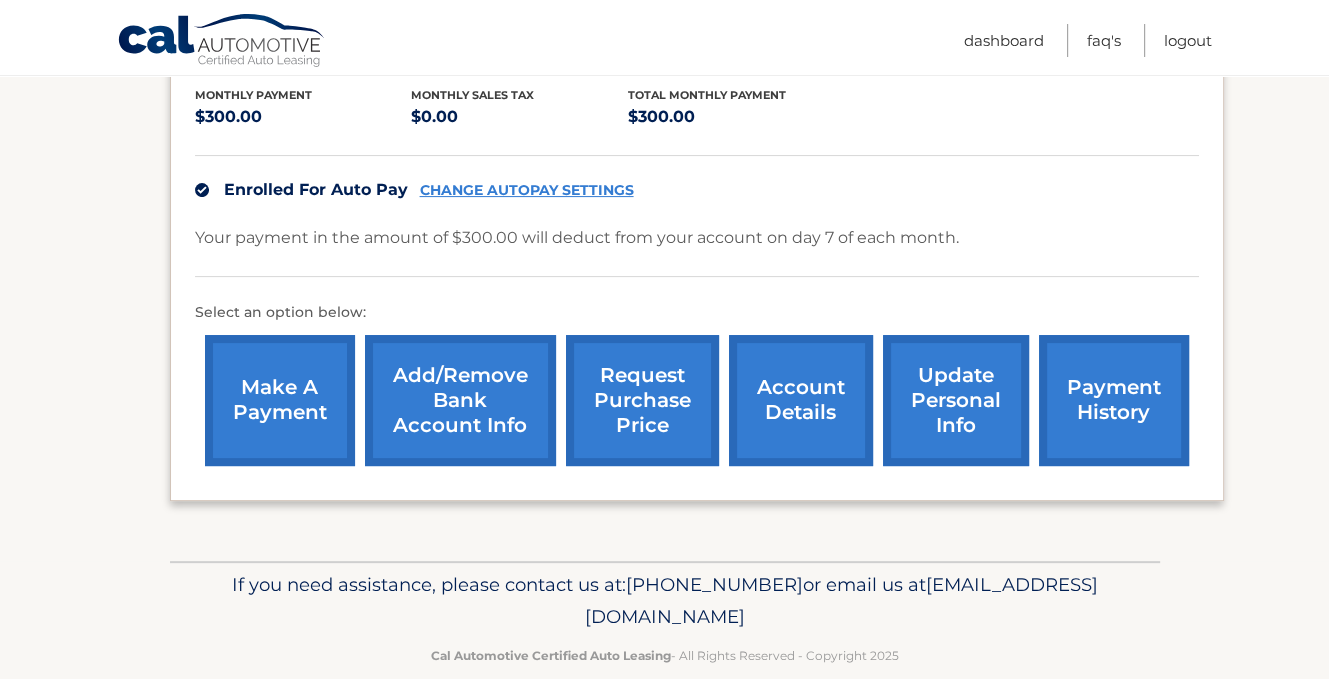 scroll, scrollTop: 454, scrollLeft: 0, axis: vertical 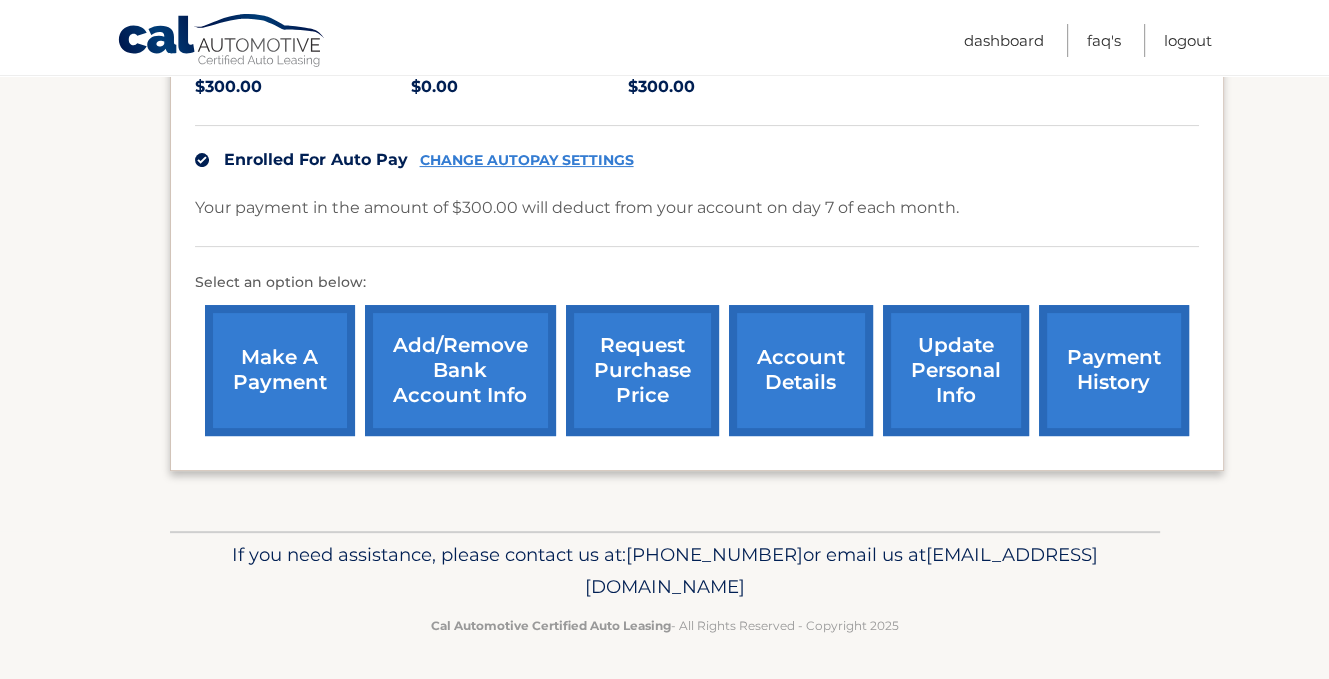 drag, startPoint x: 879, startPoint y: 583, endPoint x: 456, endPoint y: 586, distance: 423.01065 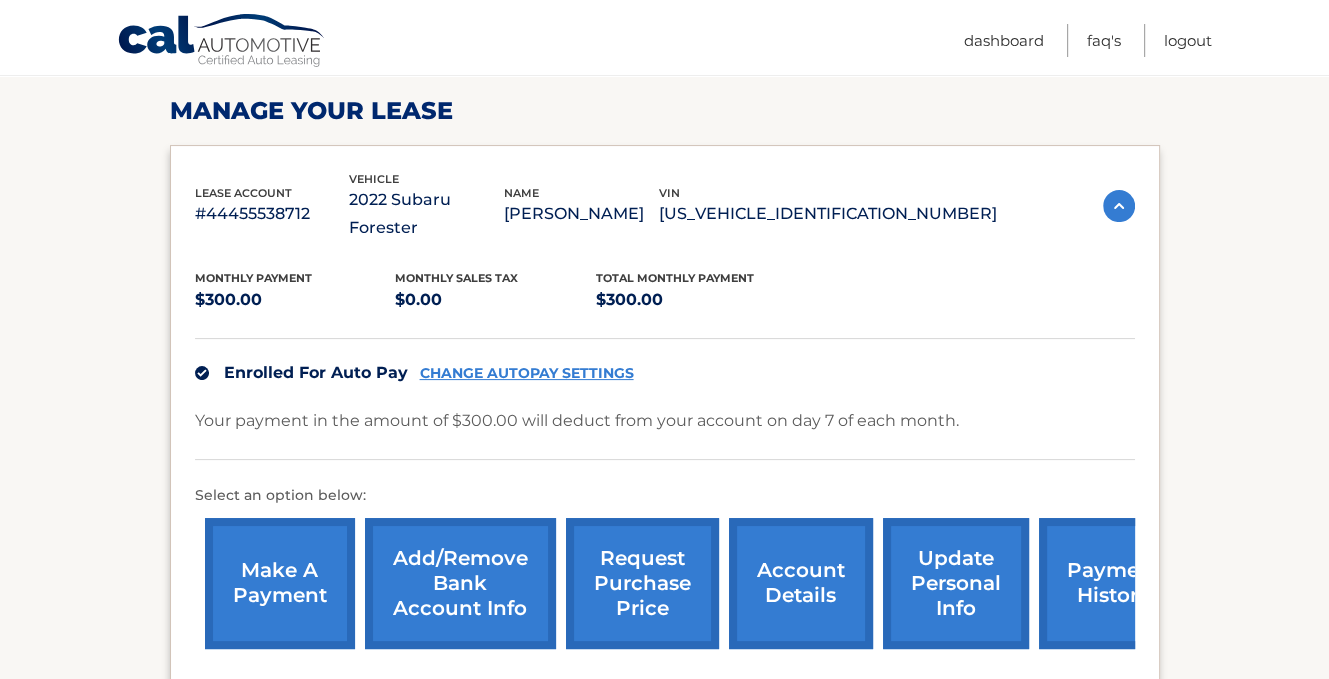 scroll, scrollTop: 300, scrollLeft: 0, axis: vertical 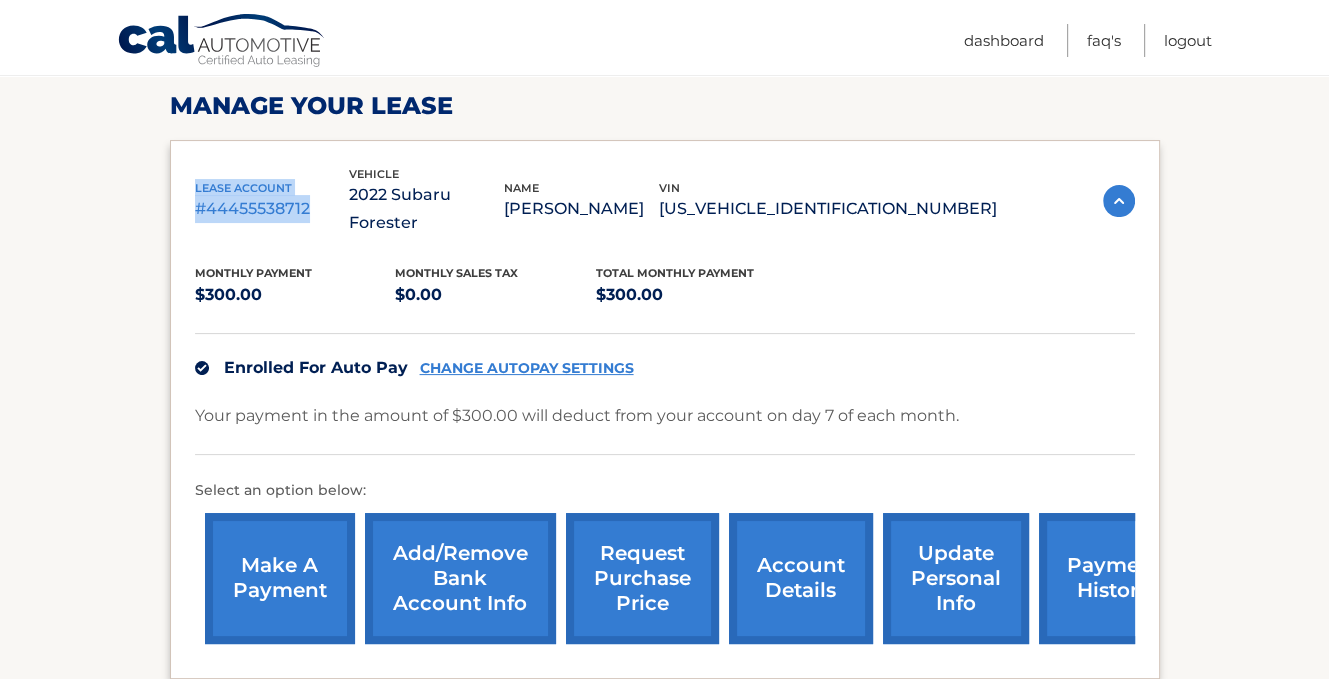 drag, startPoint x: 318, startPoint y: 196, endPoint x: 185, endPoint y: 174, distance: 134.80727 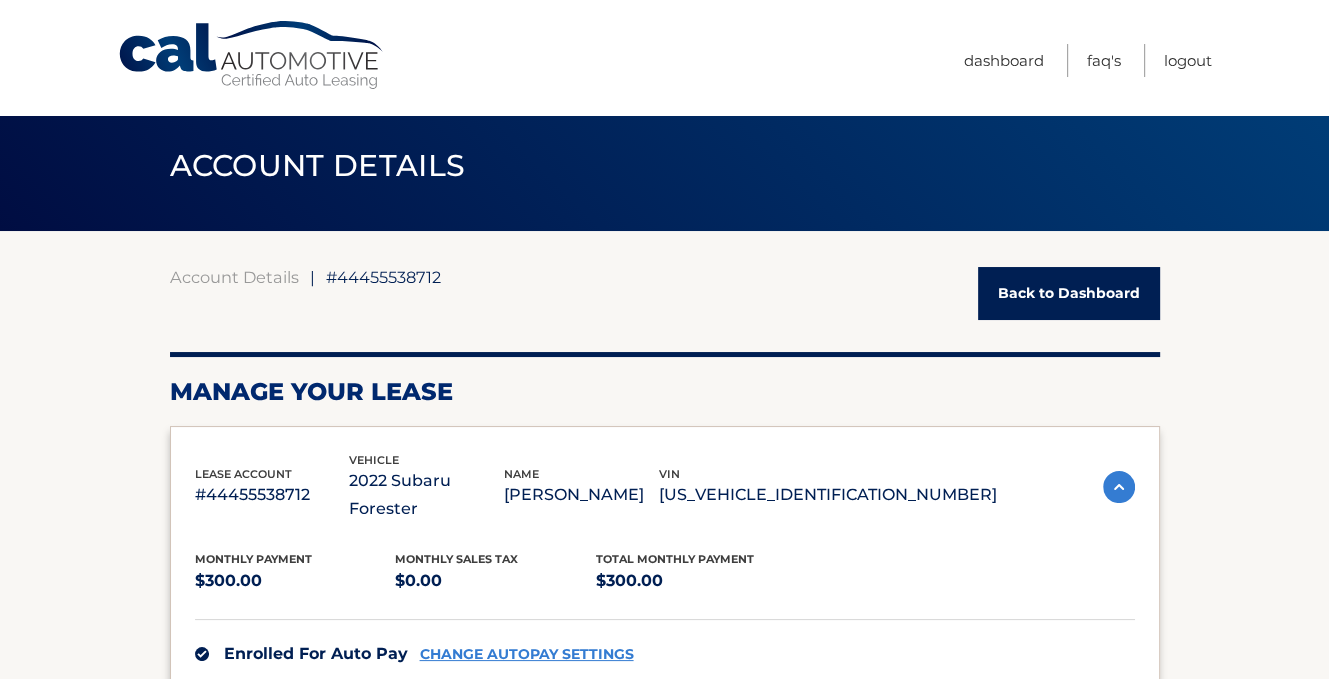 scroll, scrollTop: 0, scrollLeft: 0, axis: both 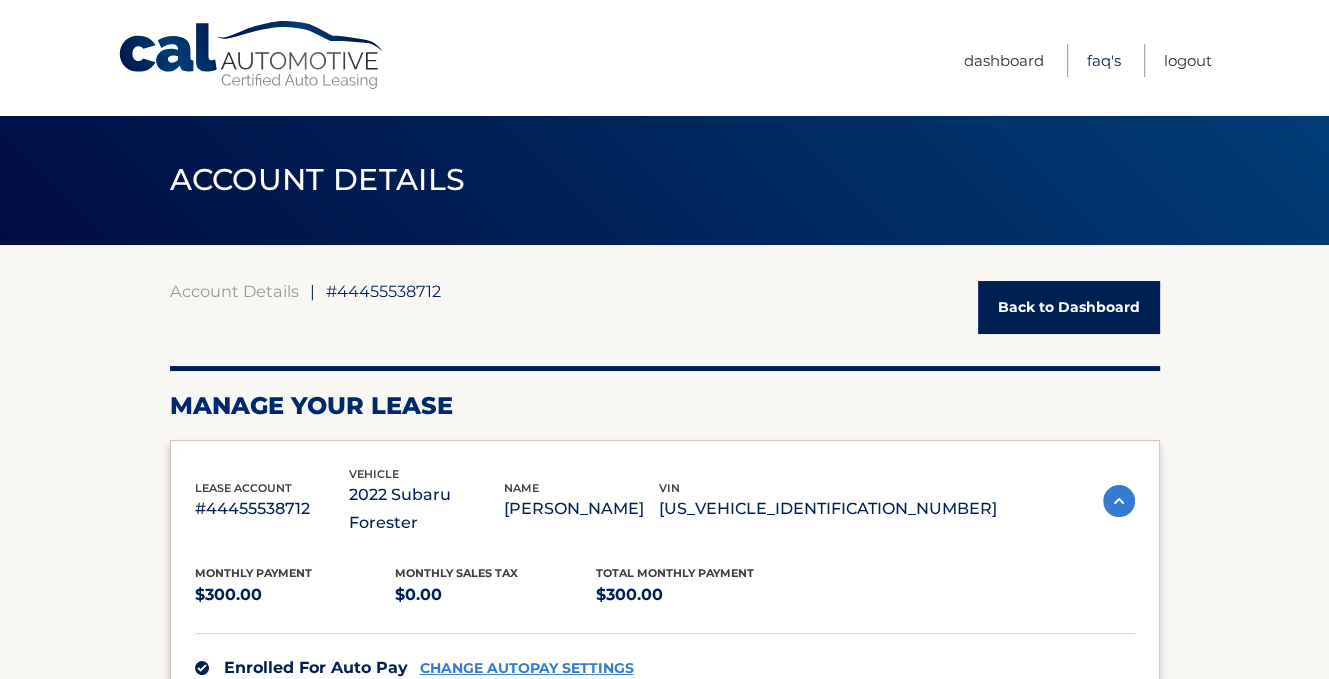 click on "FAQ's" at bounding box center (1104, 60) 